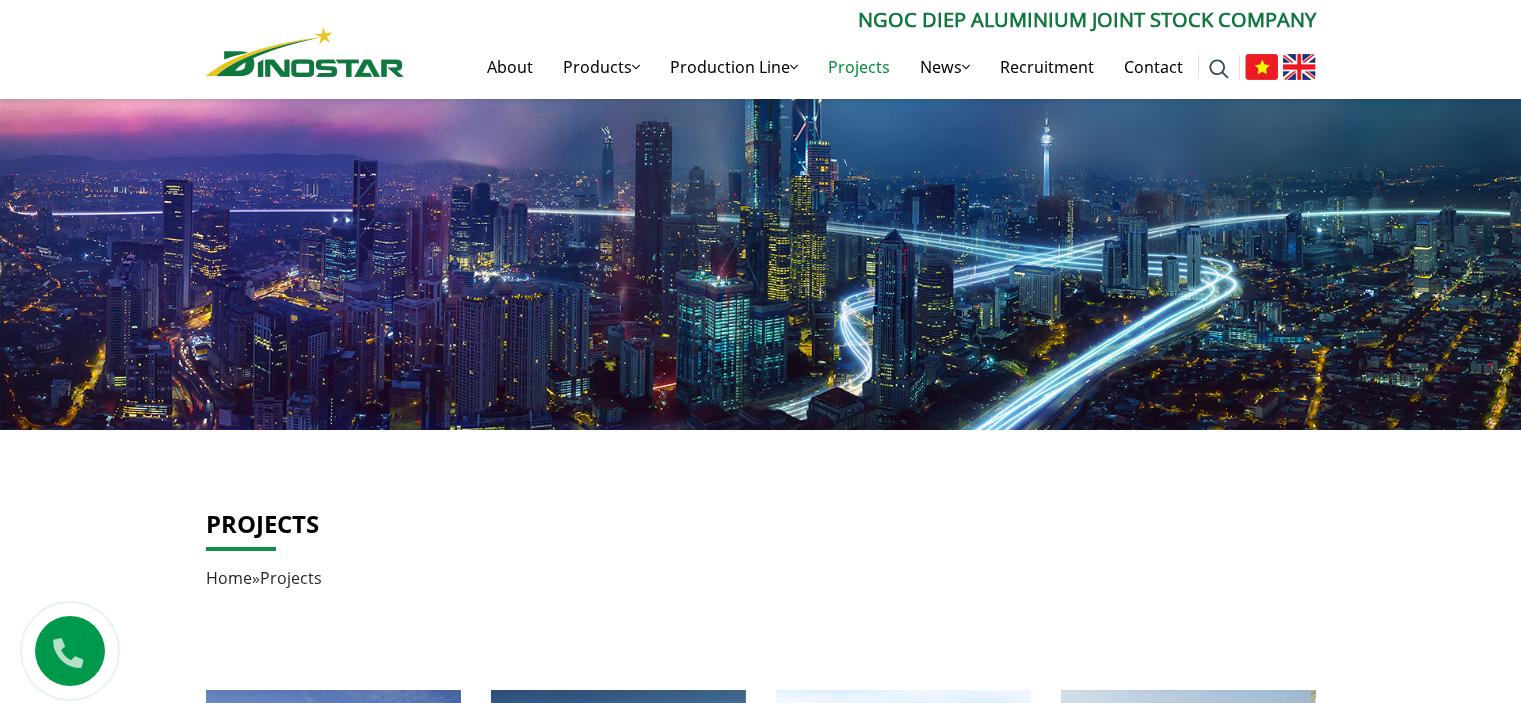 scroll, scrollTop: 1400, scrollLeft: 0, axis: vertical 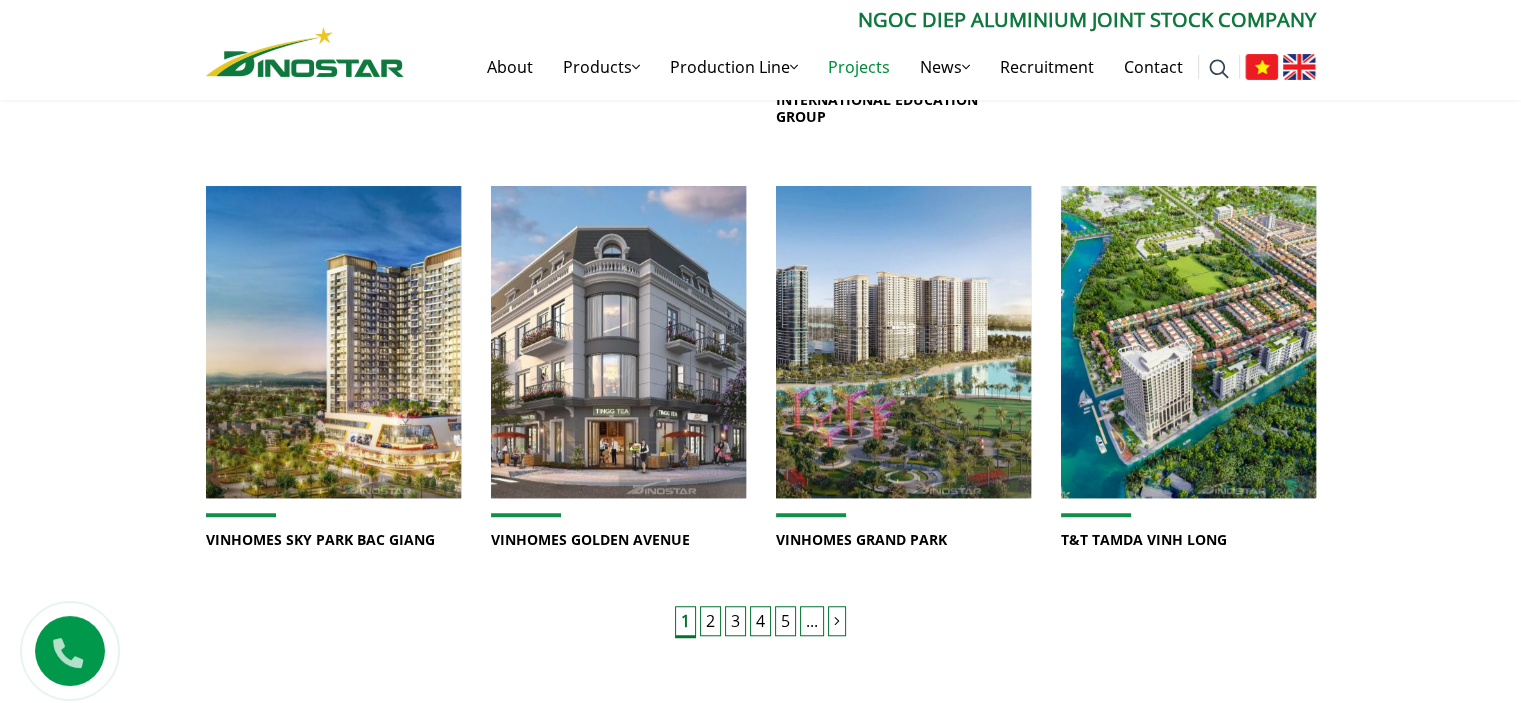 click on "2" at bounding box center (710, 621) 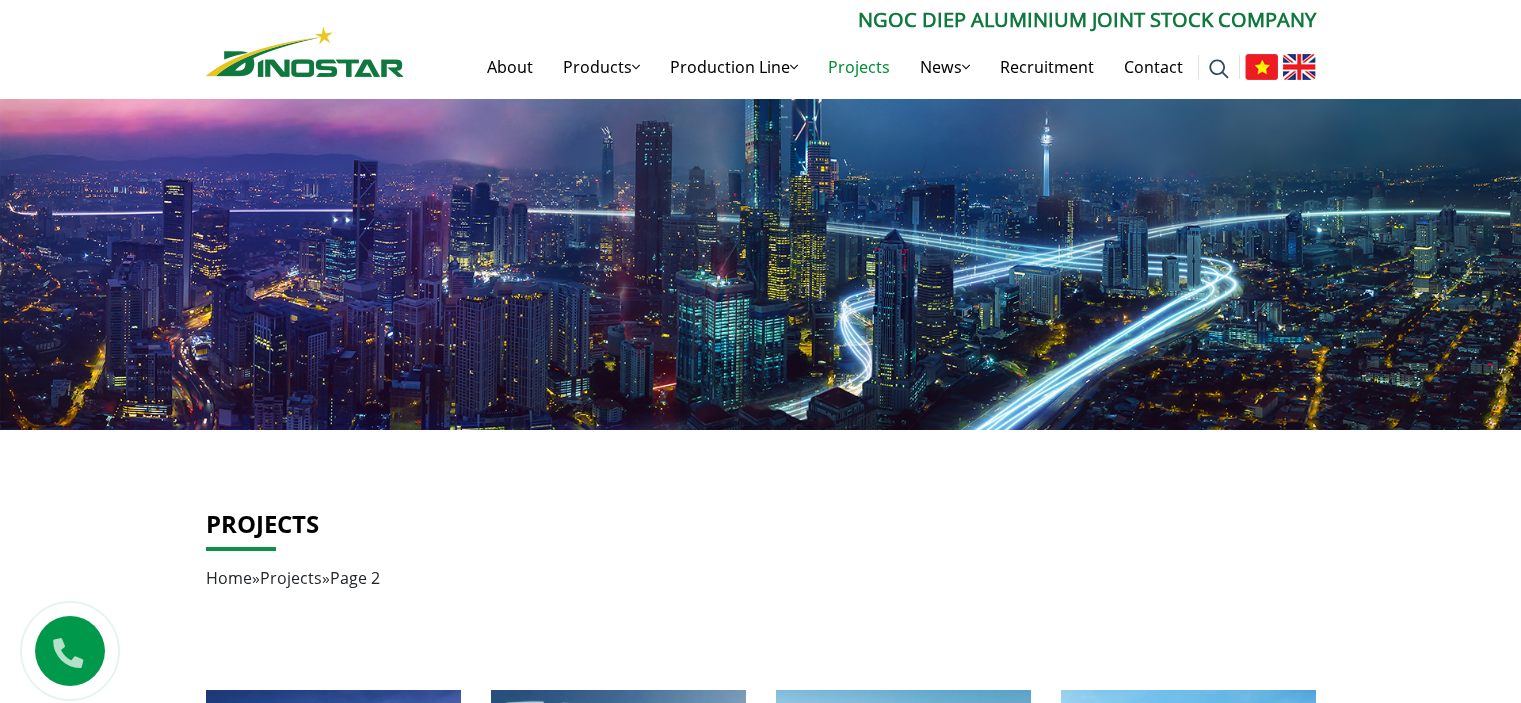scroll, scrollTop: 0, scrollLeft: 0, axis: both 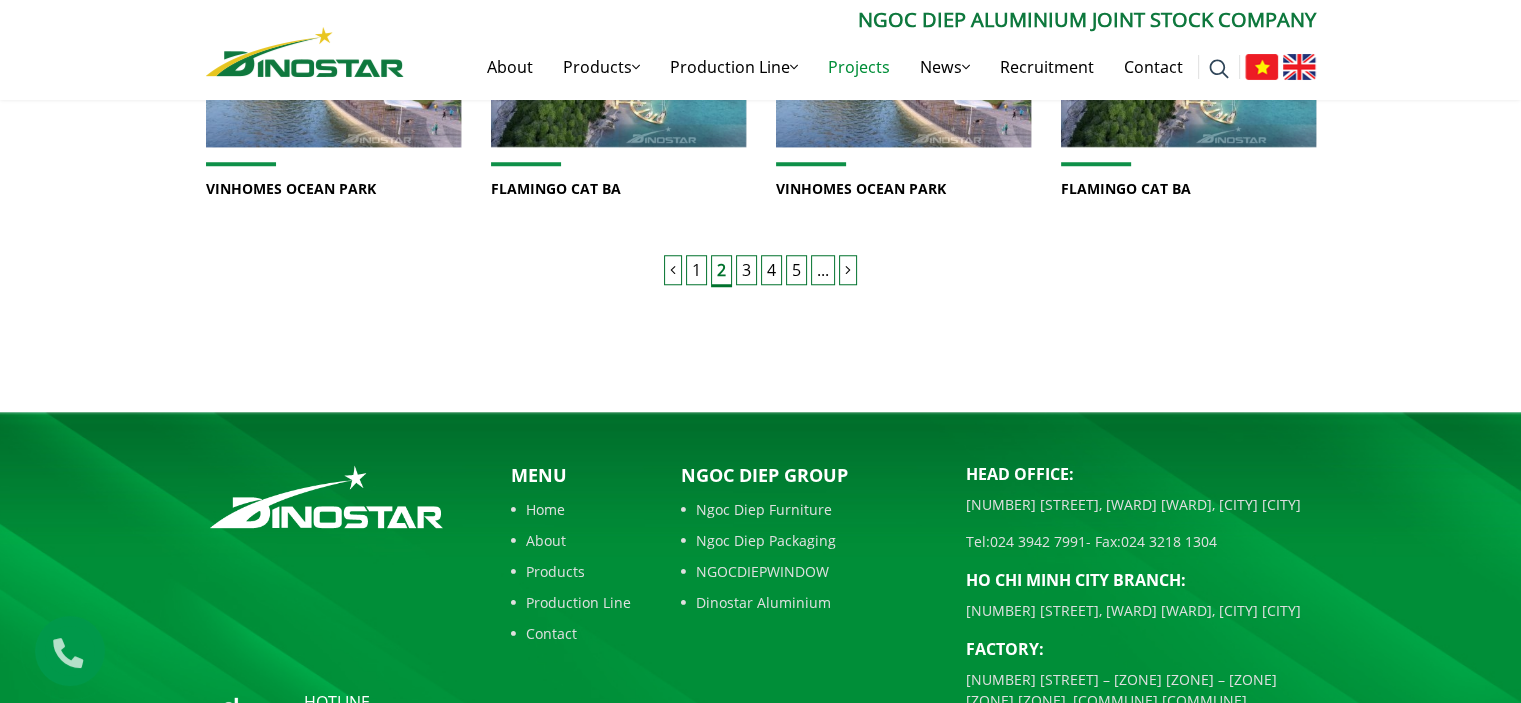 click at bounding box center (848, 270) 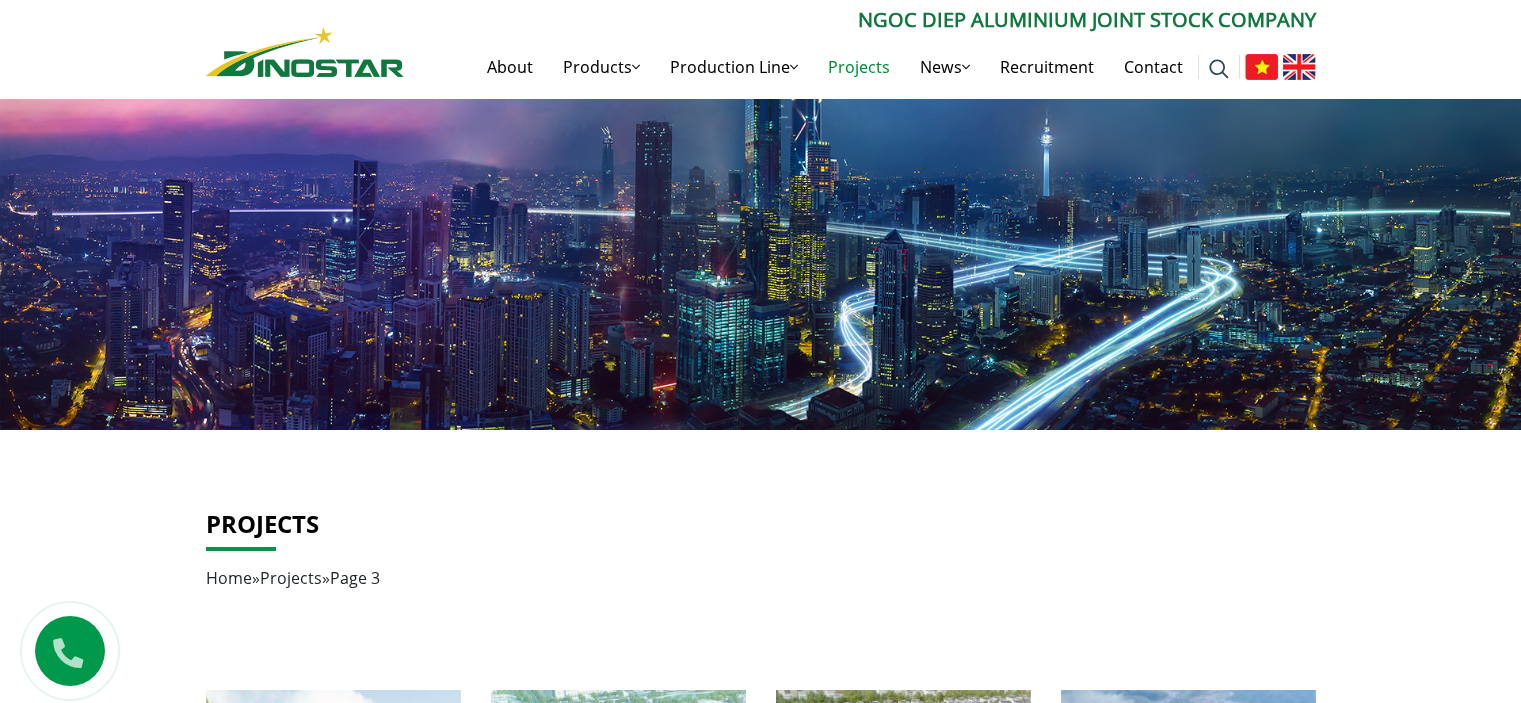 scroll, scrollTop: 0, scrollLeft: 0, axis: both 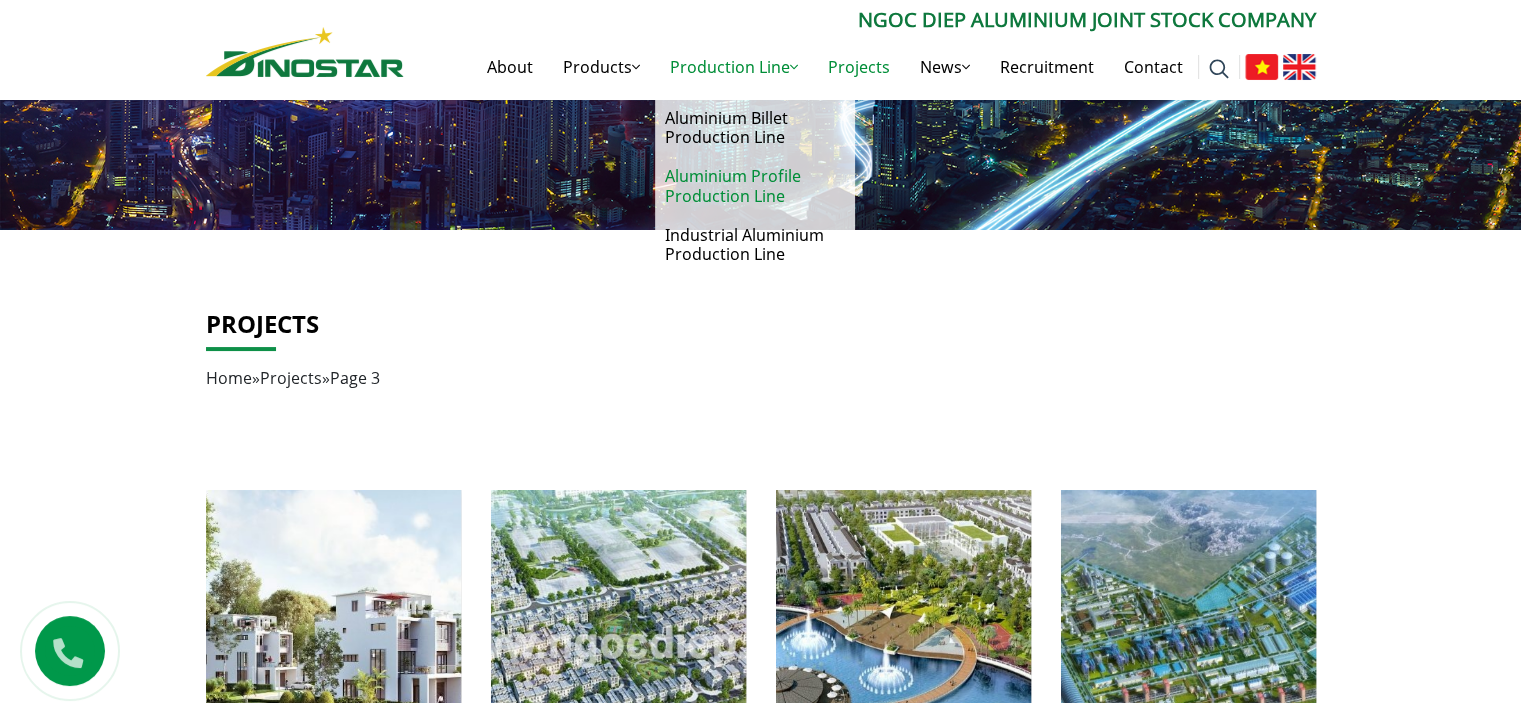 click on "Aluminium Profile Production Line" at bounding box center [755, 186] 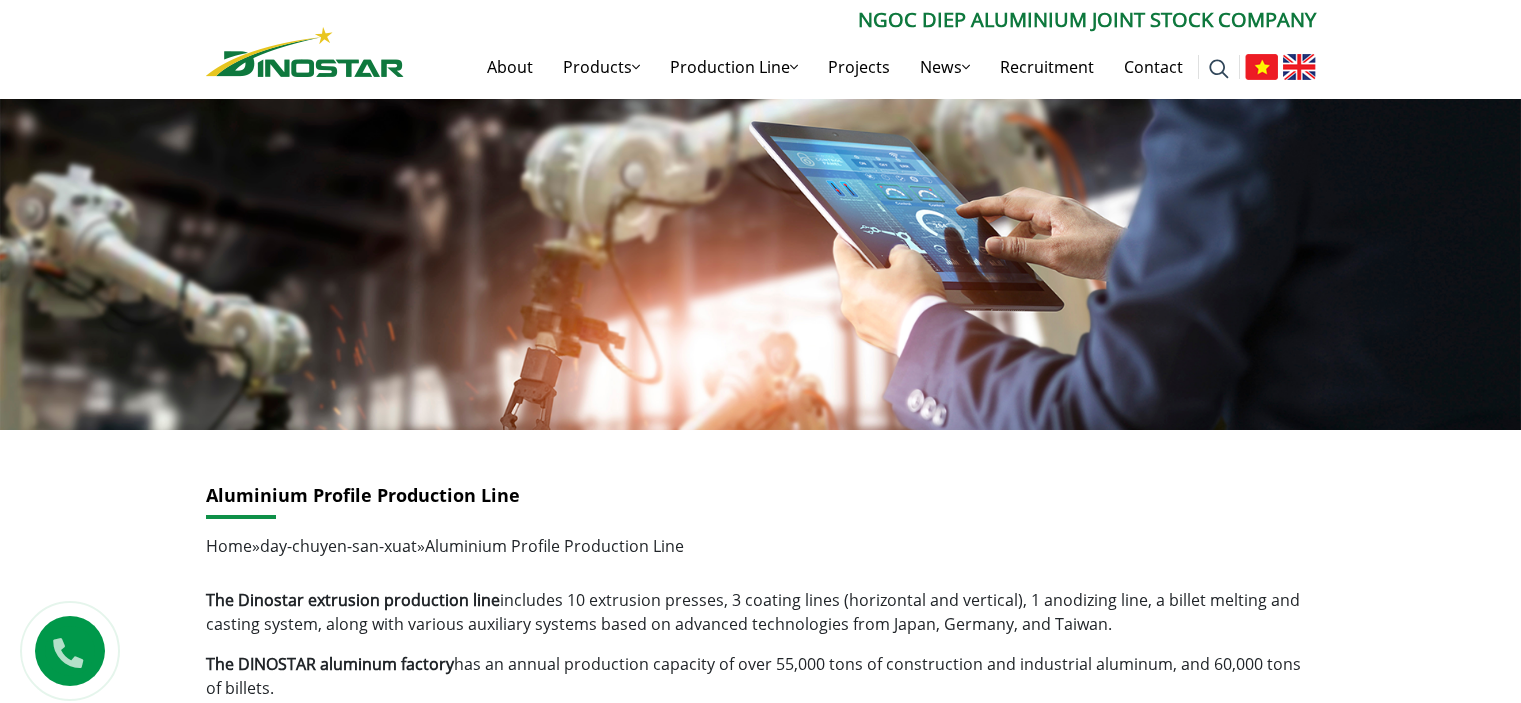 scroll, scrollTop: 0, scrollLeft: 0, axis: both 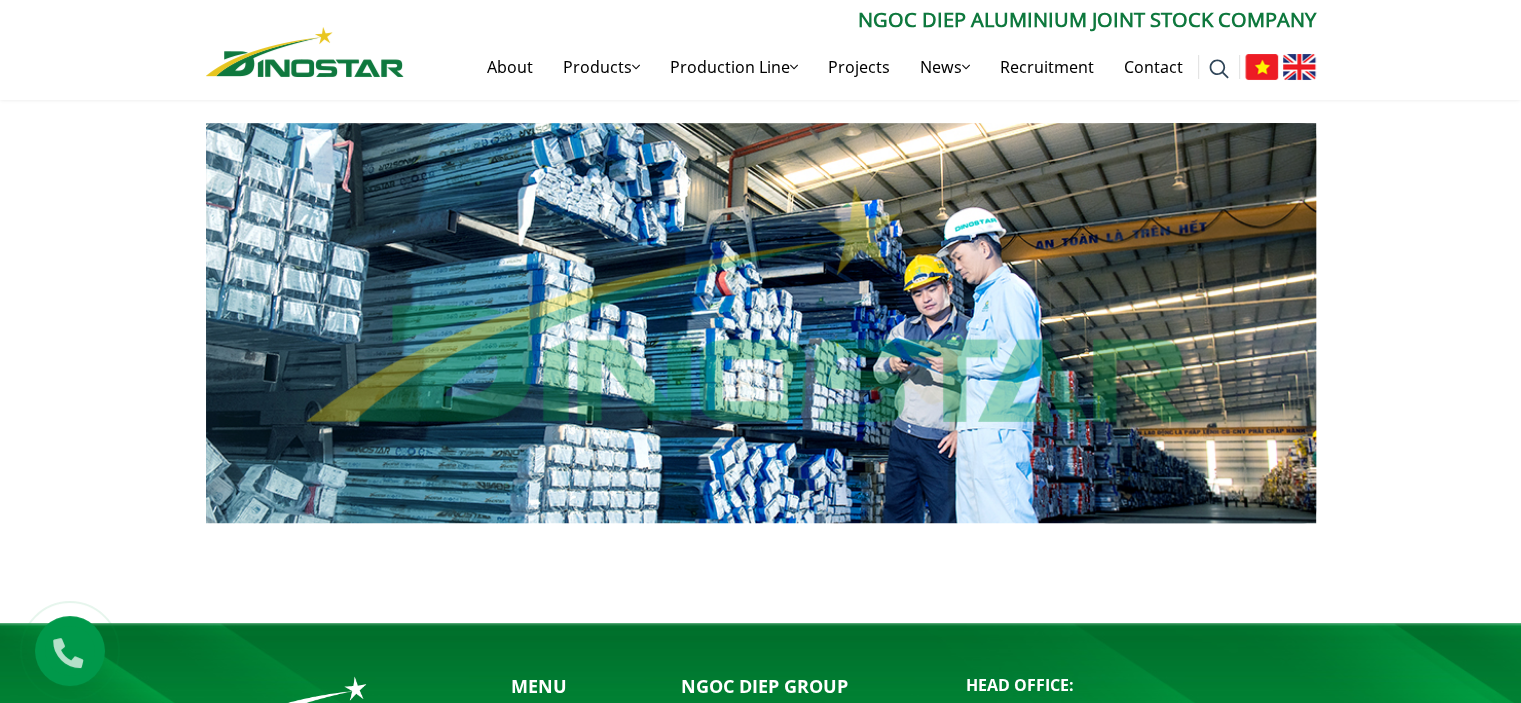 click at bounding box center (1205, 323) 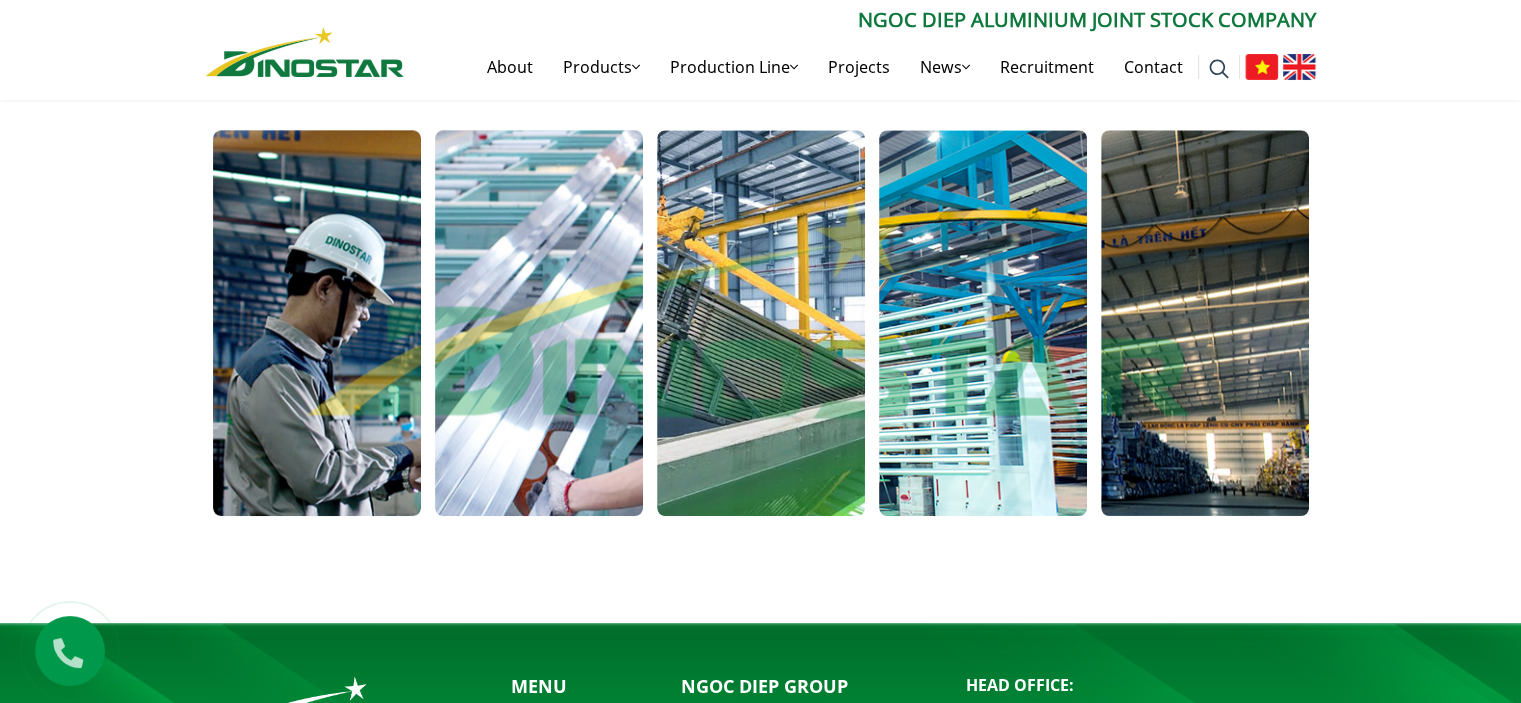 click on "Aluminium Profile Production Line
Home  »  day-chuyen-san-xuat  »  Aluminium Profile Production Line
The Dinostar extrusion production line  includes 10 extrusion presses, 3 coating lines (horizontal and vertical), 1 anodizing line, a billet melting and casting system, along with various auxiliary systems based on advanced technologies from Japan, Germany, and Taiwan.
The DINOSTAR aluminum factory  has an annual production capacity of over 55,000 tons of construction and industrial aluminum, and 60,000 tons of billets.
The Dinostar extrusion production line
Facebook Email Copy Link שתף" at bounding box center (760, -124) 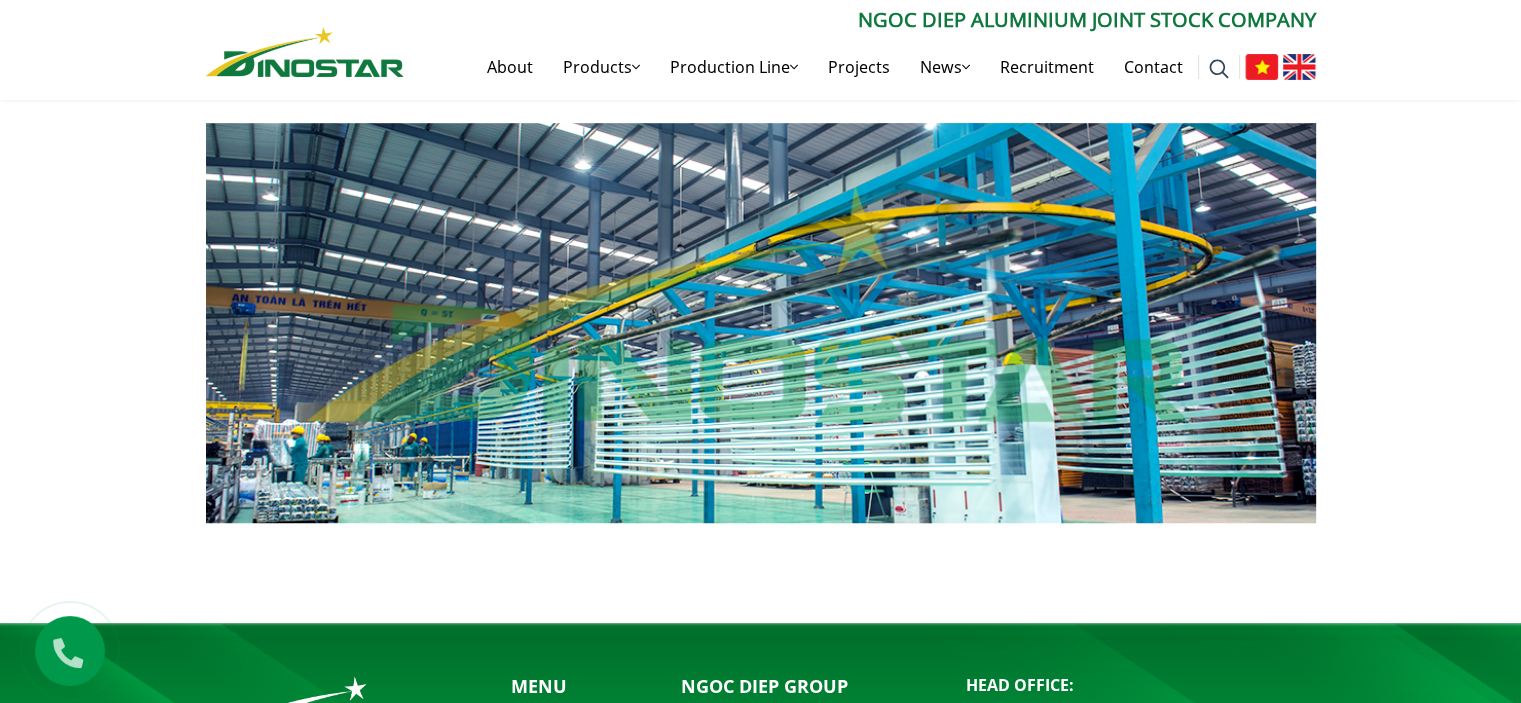 click at bounding box center [983, 323] 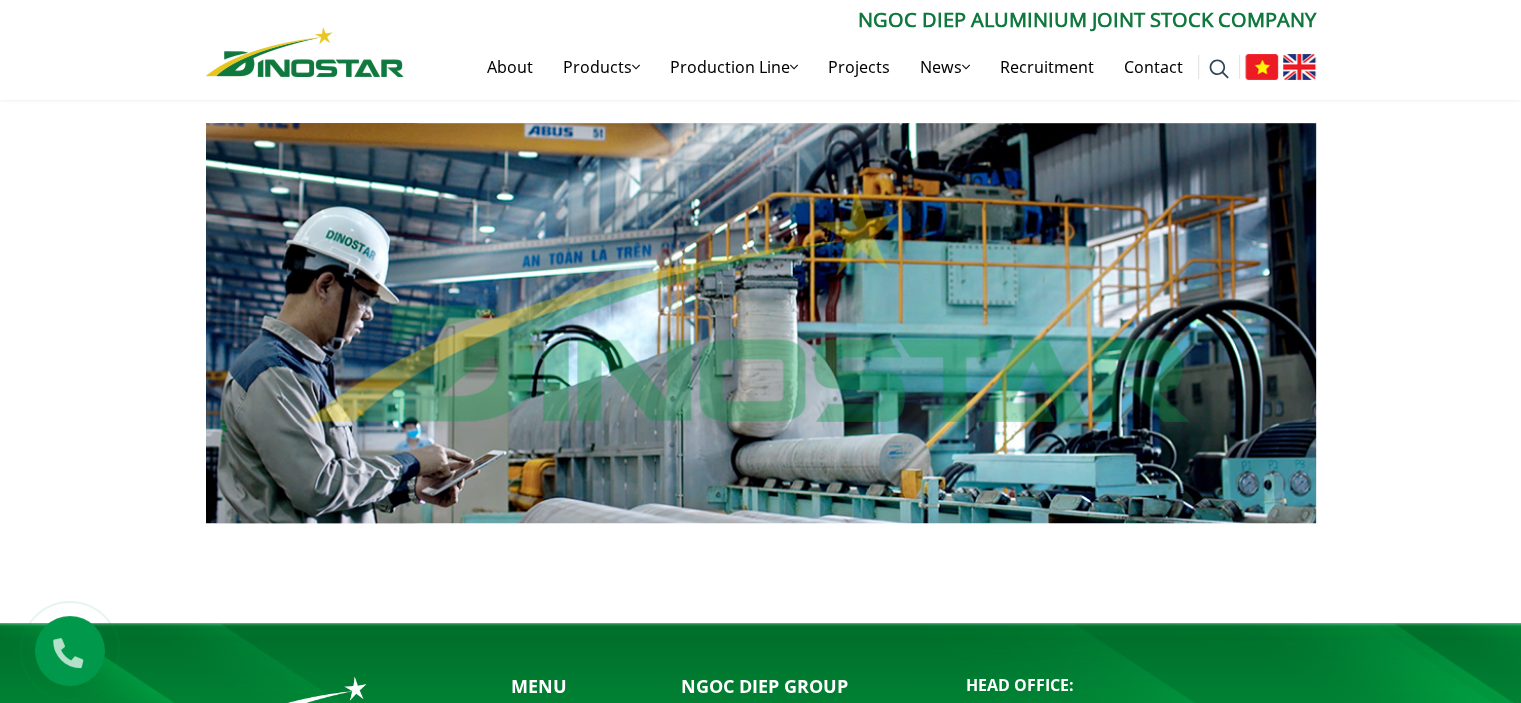 click at bounding box center [317, 323] 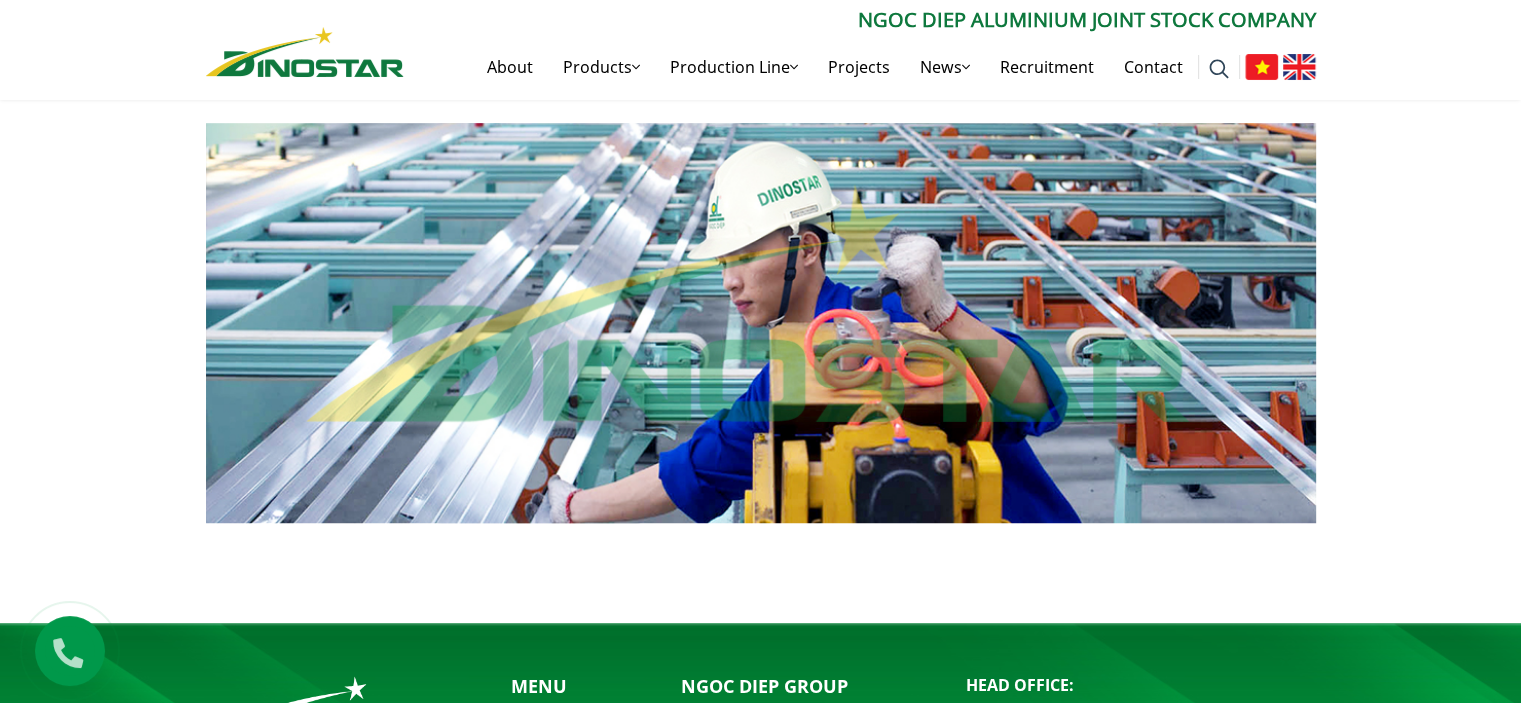 click at bounding box center (539, 323) 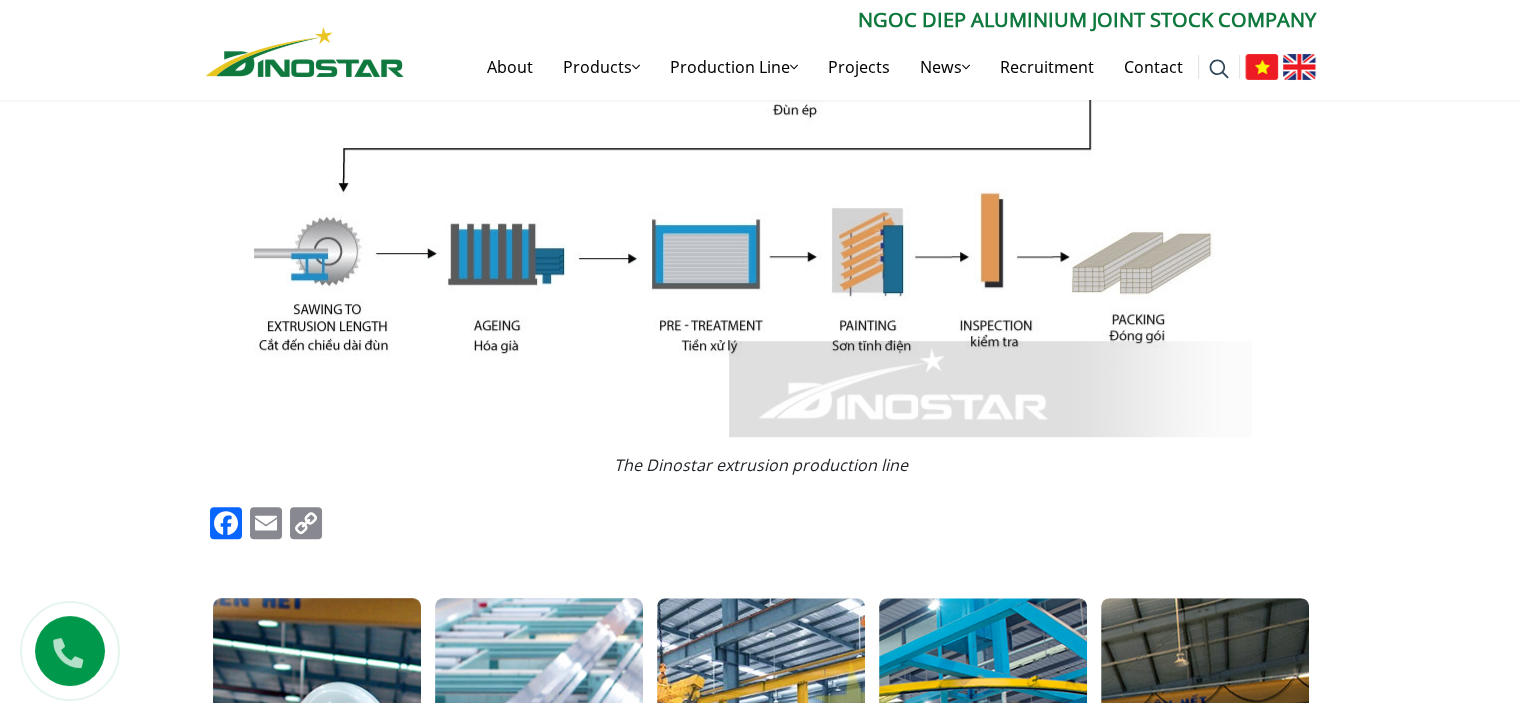 scroll, scrollTop: 827, scrollLeft: 0, axis: vertical 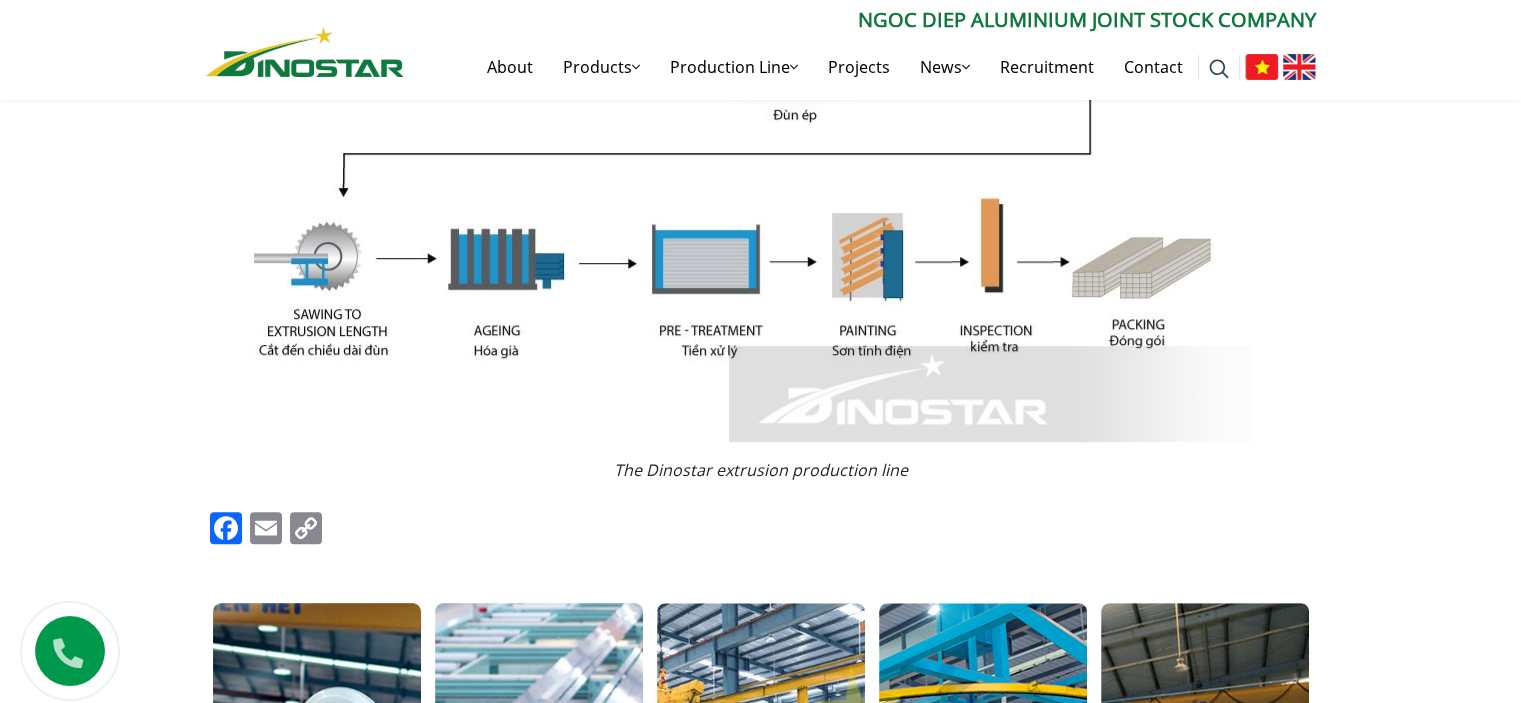 click at bounding box center [729, 165] 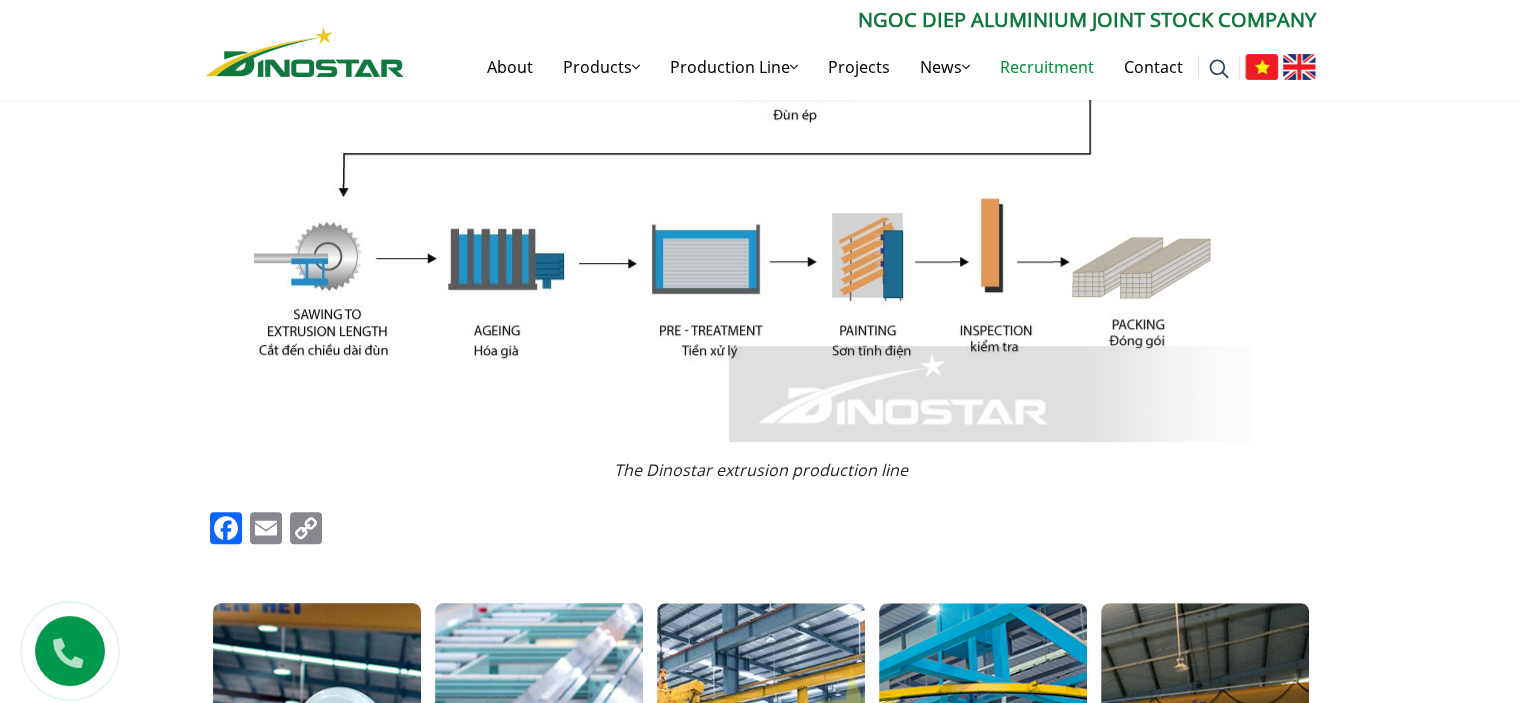 click on "Recruitment" at bounding box center [1047, 67] 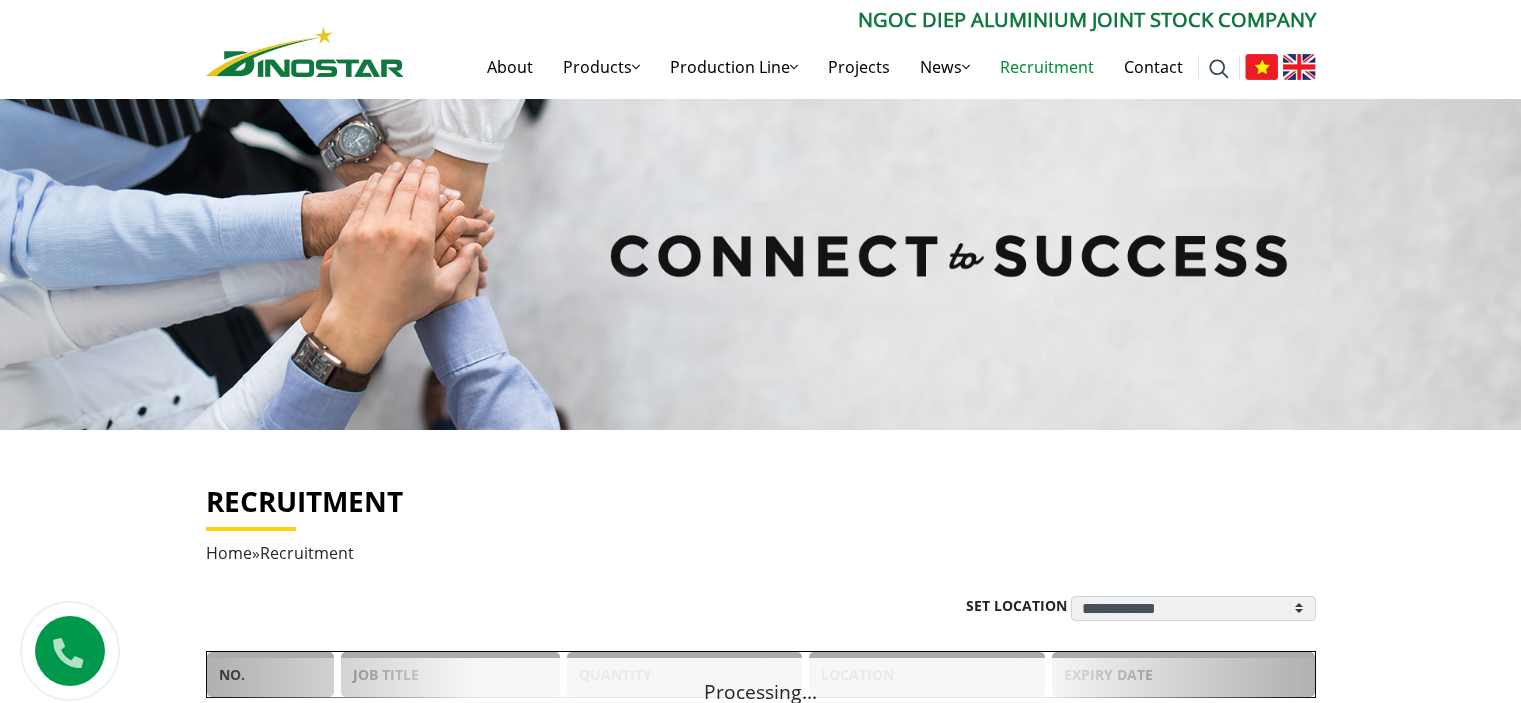scroll, scrollTop: 0, scrollLeft: 0, axis: both 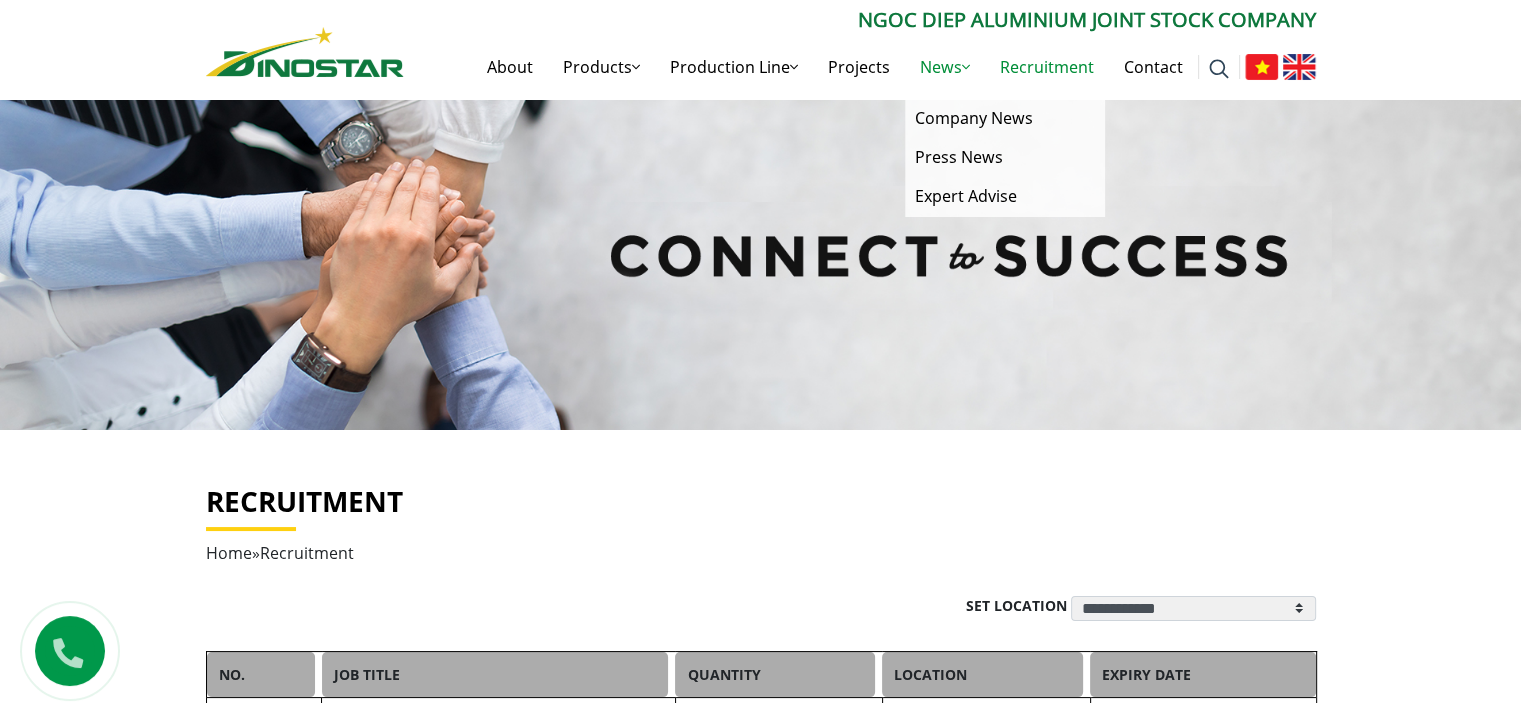 click on "News" at bounding box center [945, 67] 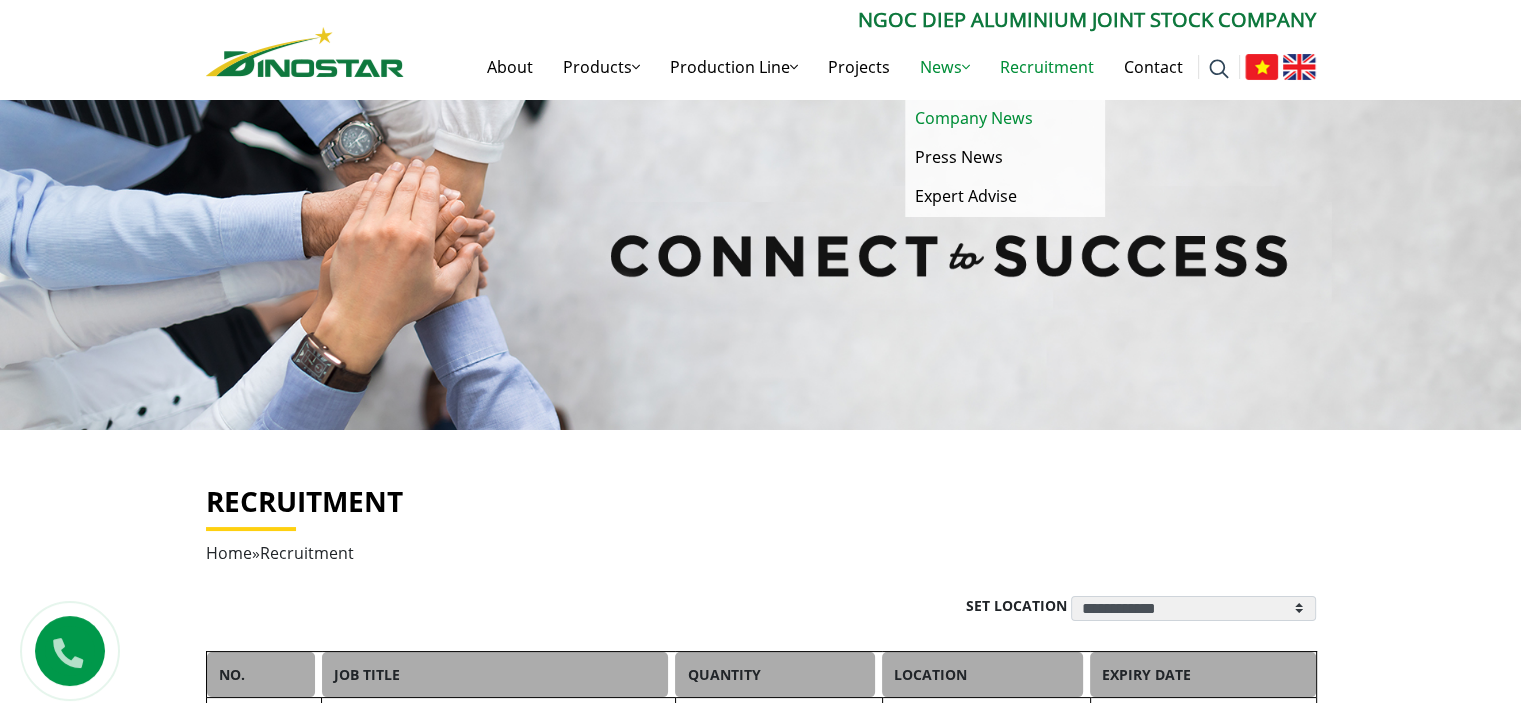 click on "Company News" at bounding box center (1005, 118) 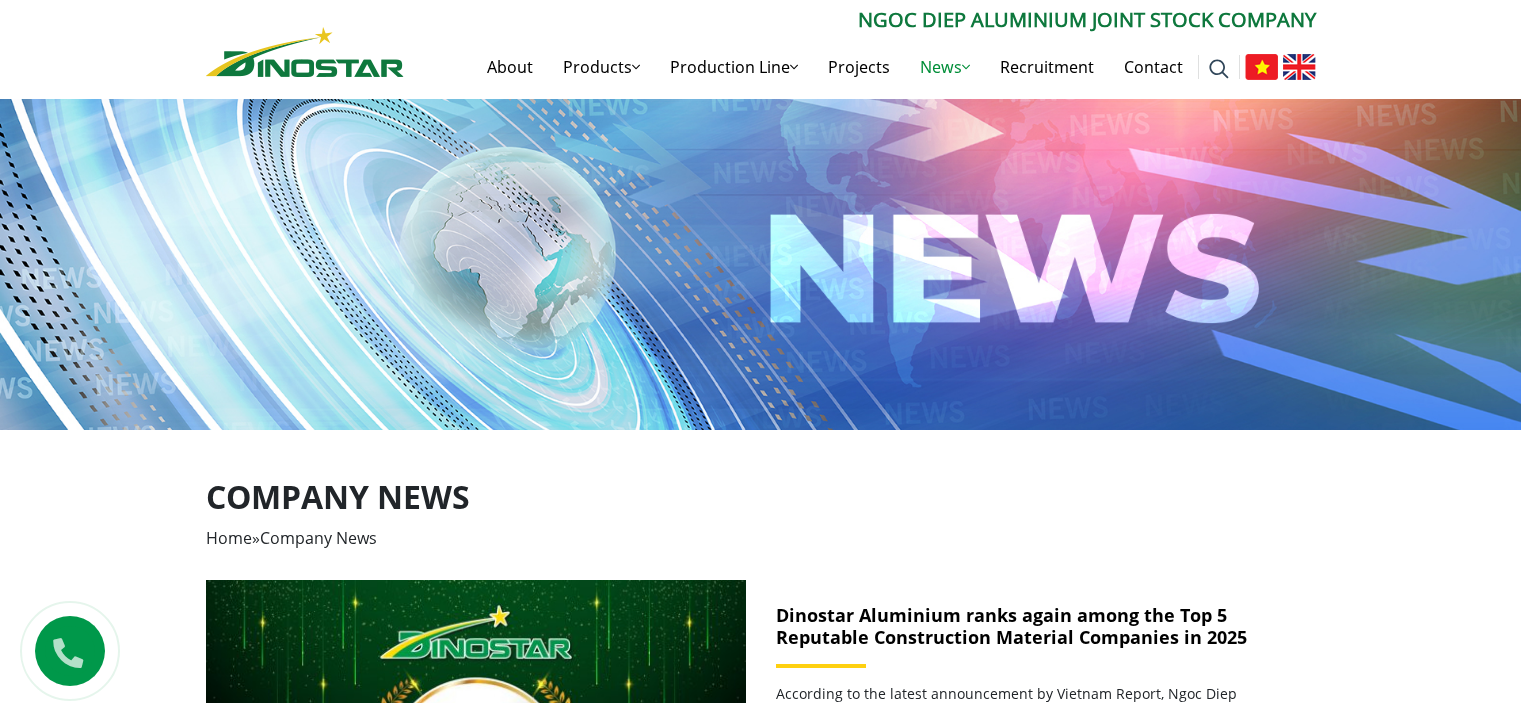 scroll, scrollTop: 0, scrollLeft: 0, axis: both 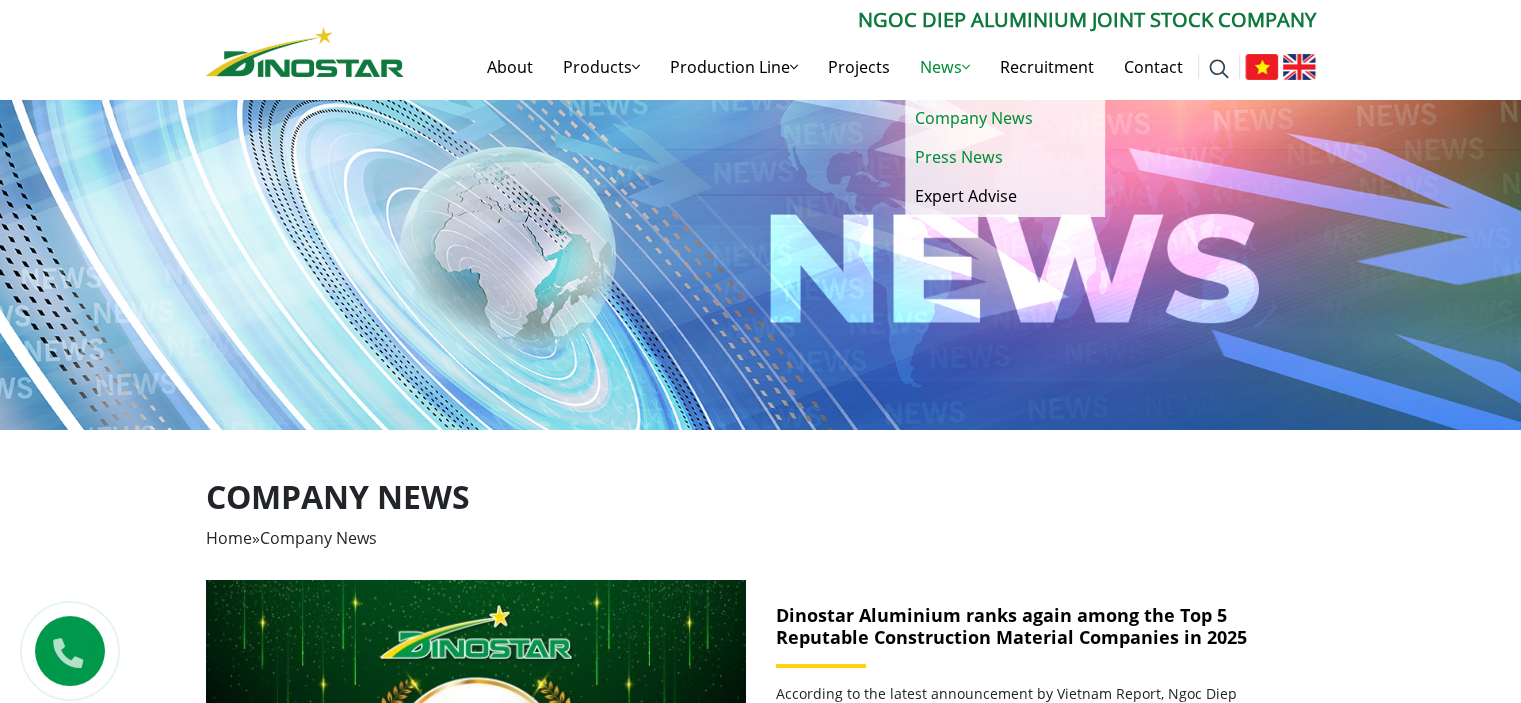click on "Press News" at bounding box center (1005, 157) 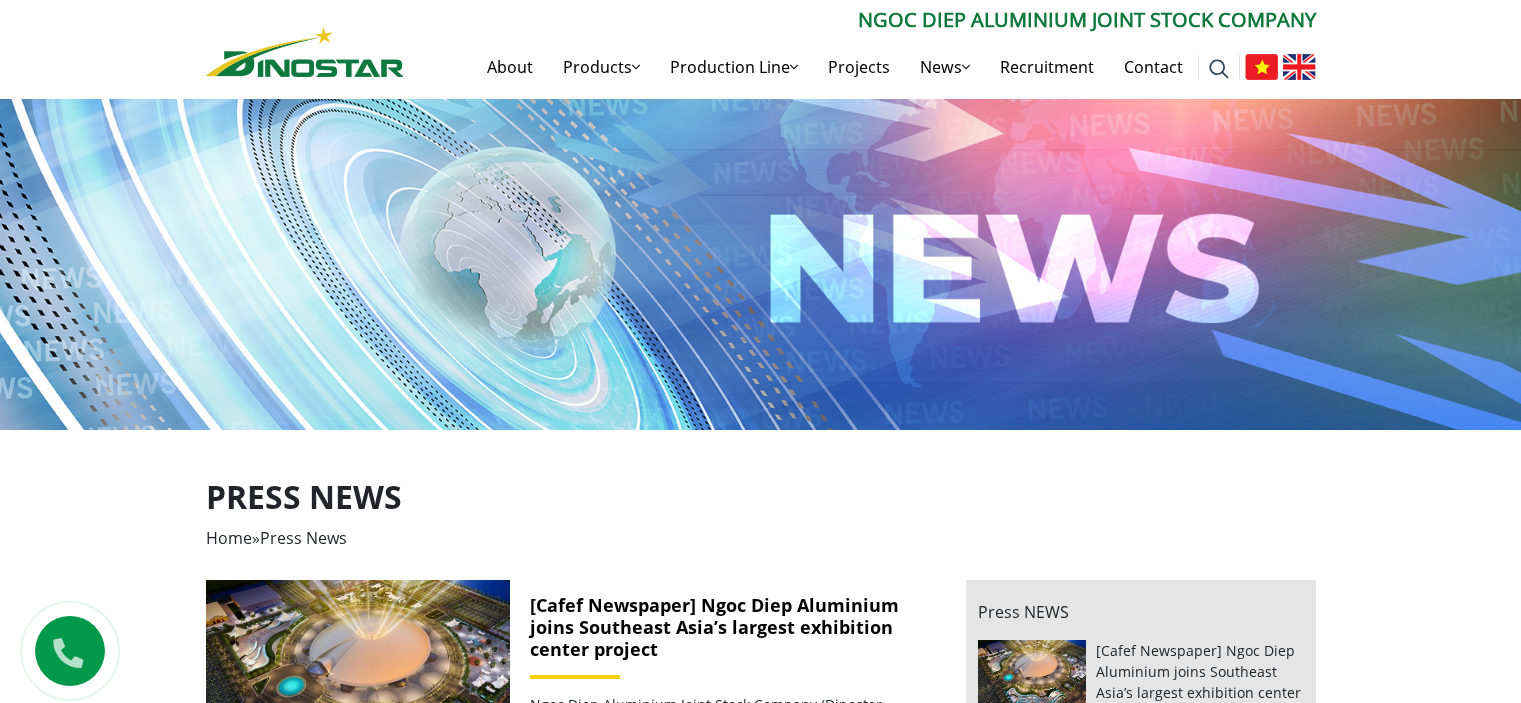 scroll, scrollTop: 0, scrollLeft: 0, axis: both 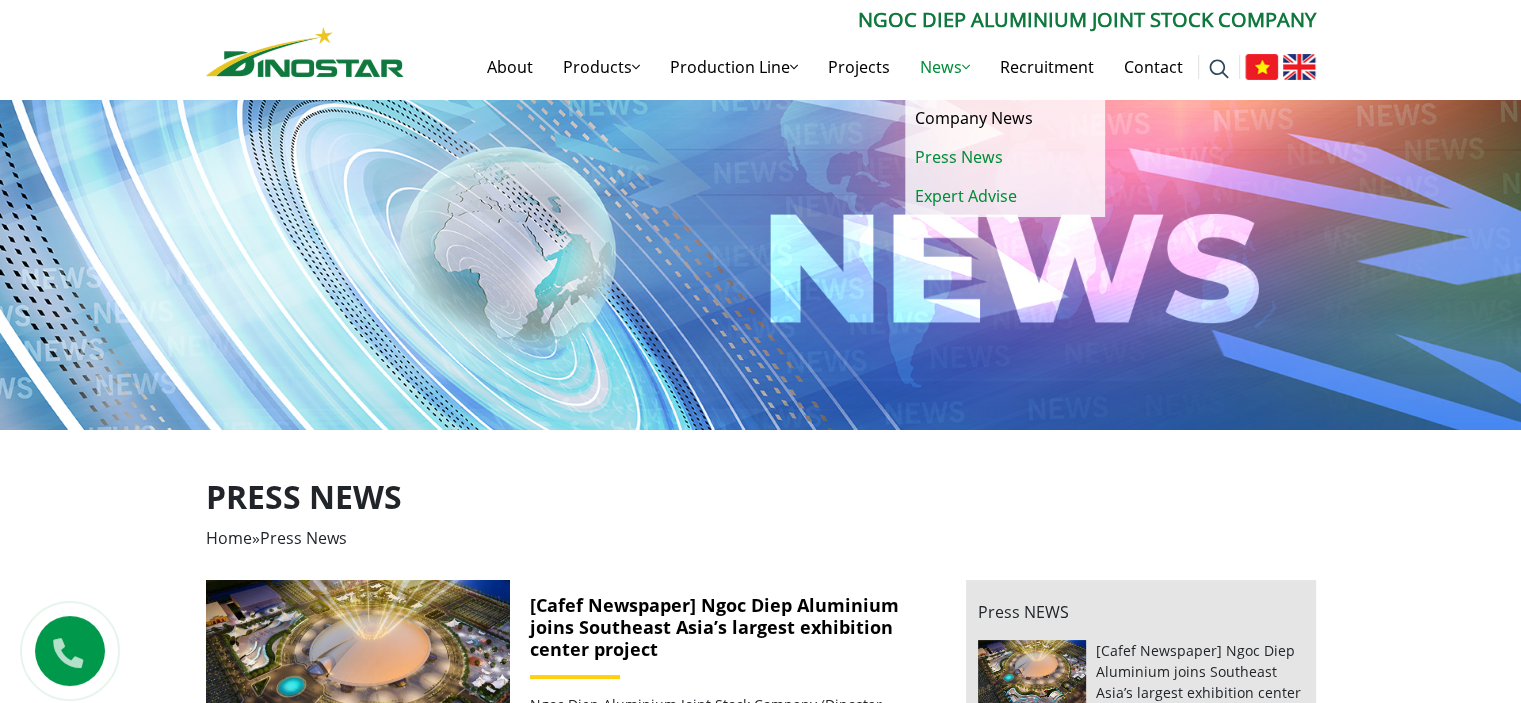 click on "Expert Advise" at bounding box center [1005, 196] 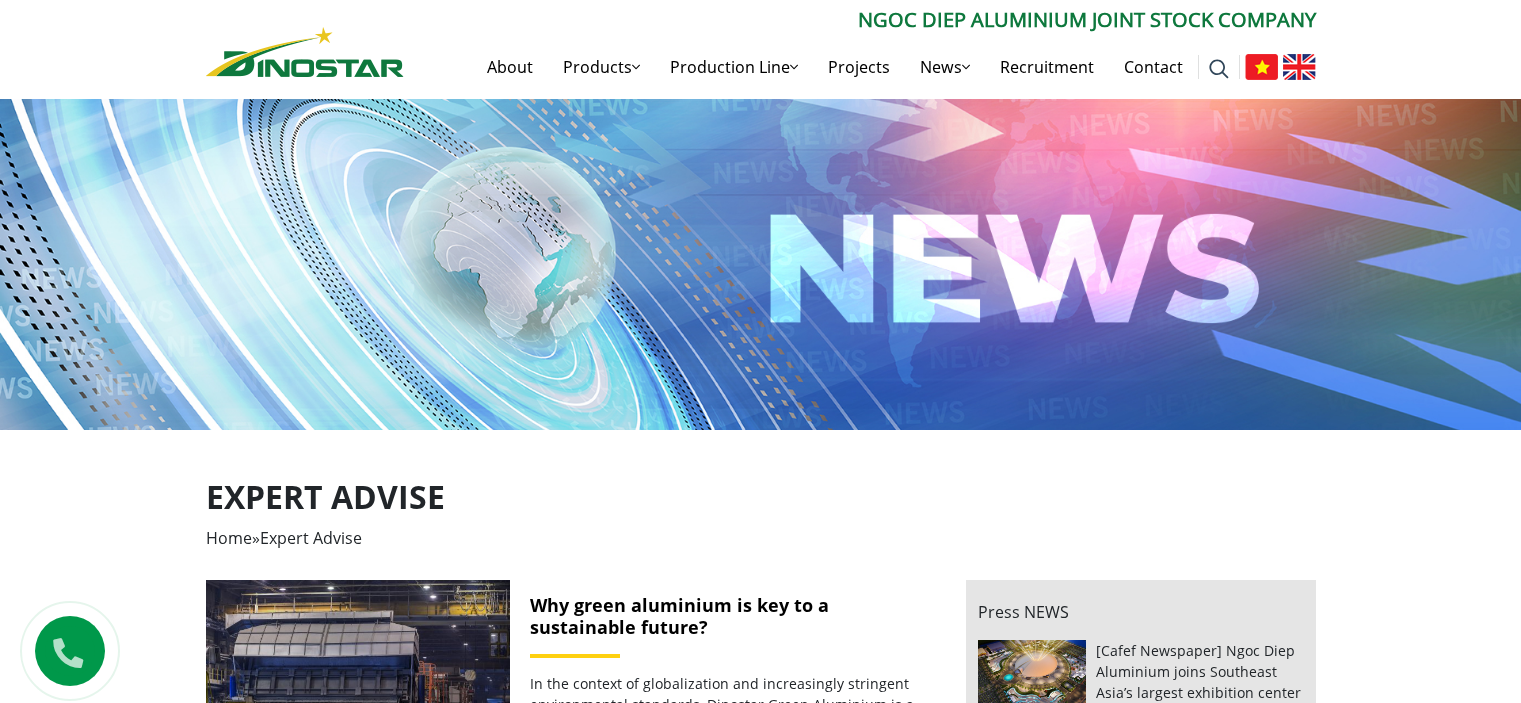 scroll, scrollTop: 0, scrollLeft: 0, axis: both 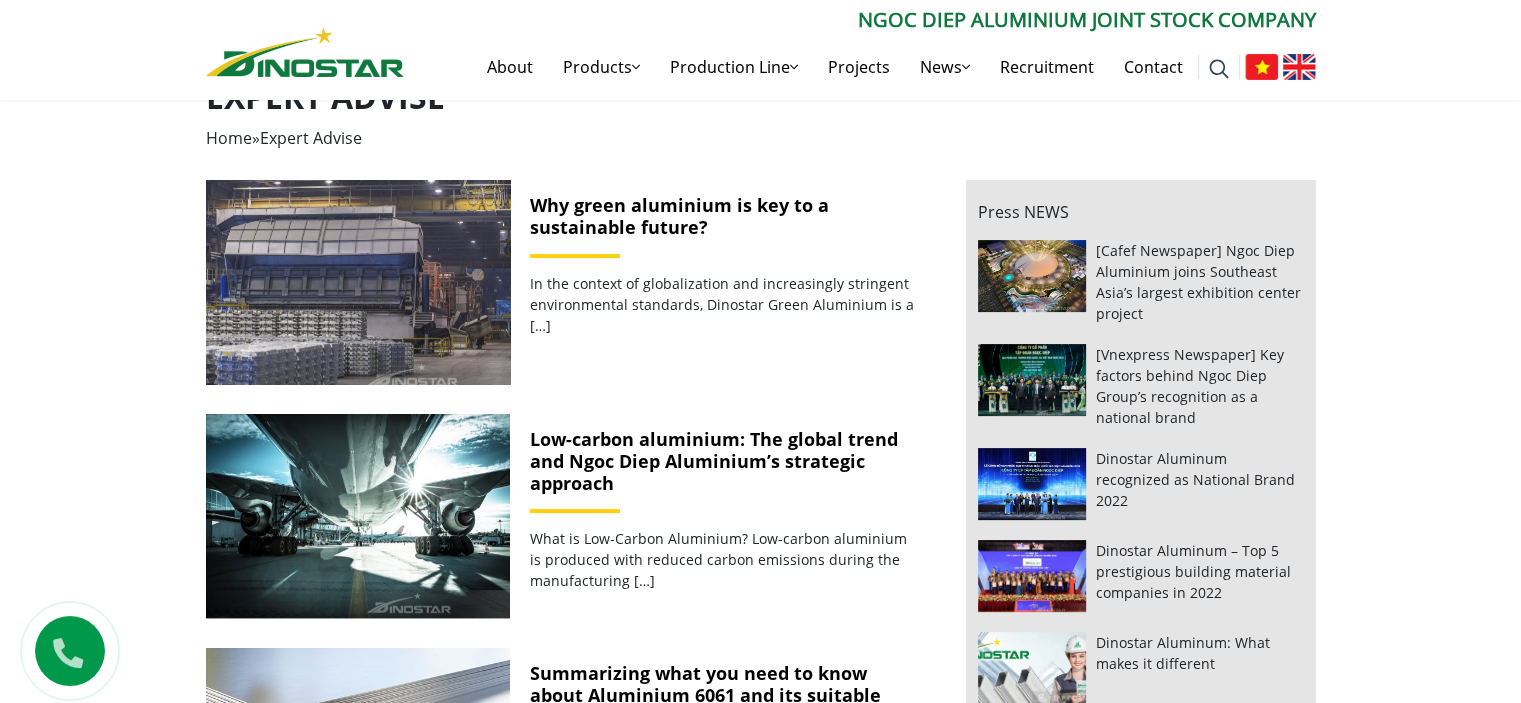 click at bounding box center [357, 282] 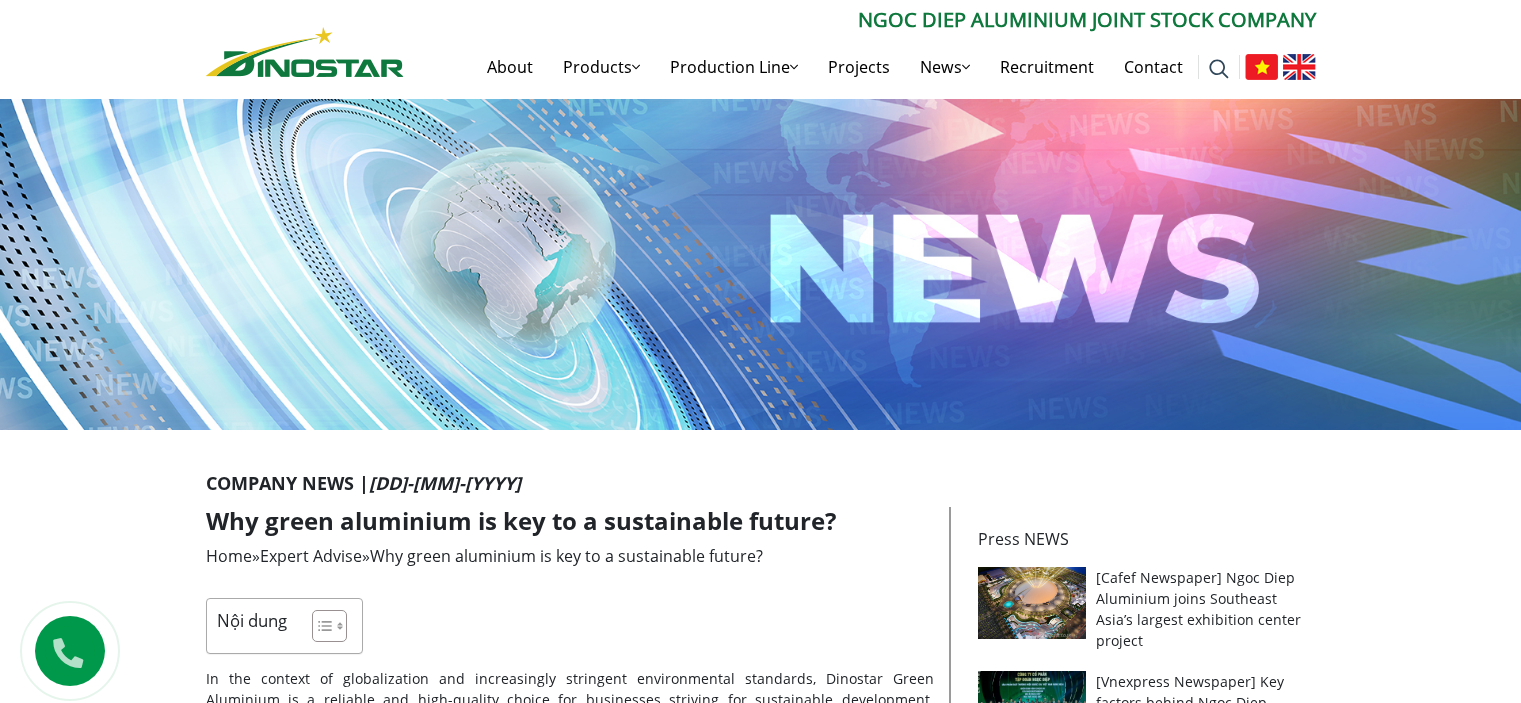 scroll, scrollTop: 0, scrollLeft: 0, axis: both 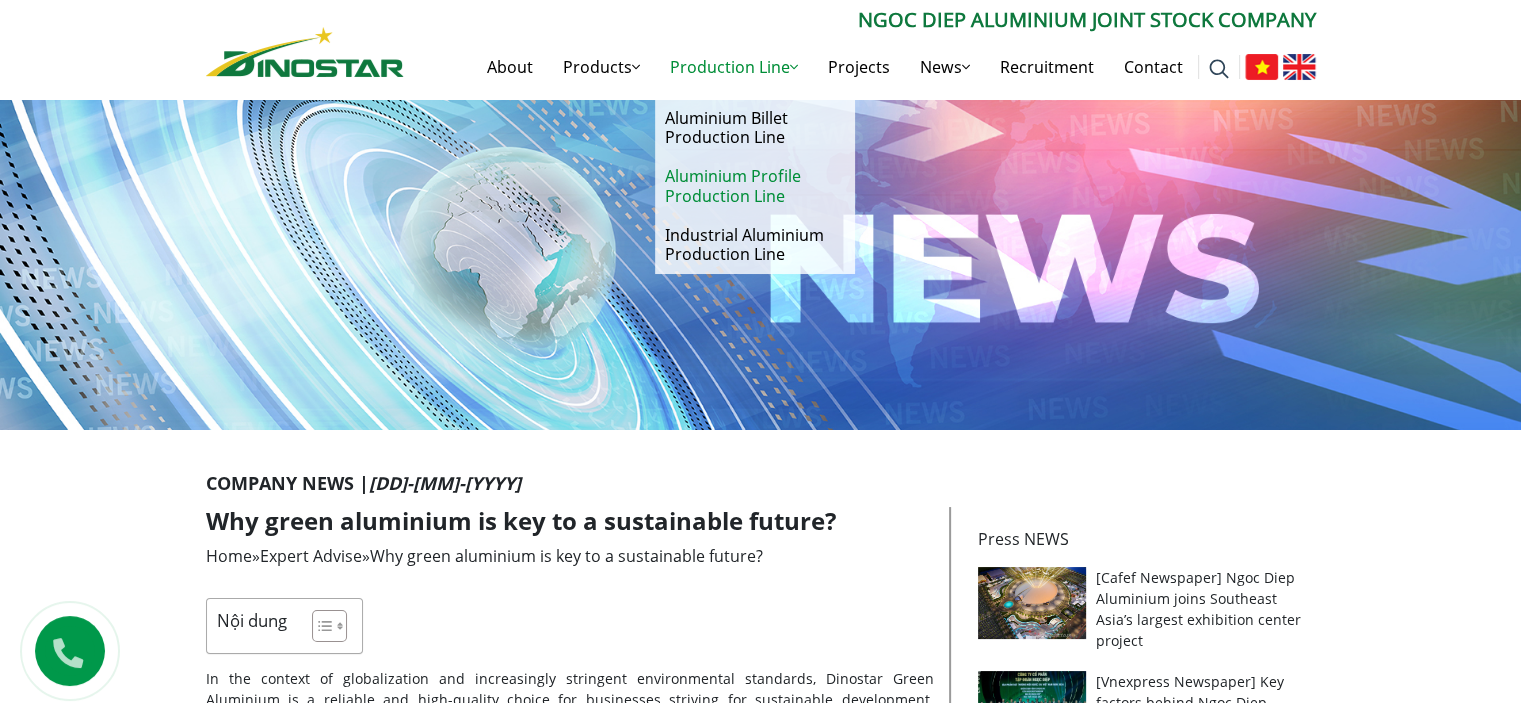 click on "Aluminium Profile Production Line" at bounding box center (755, 186) 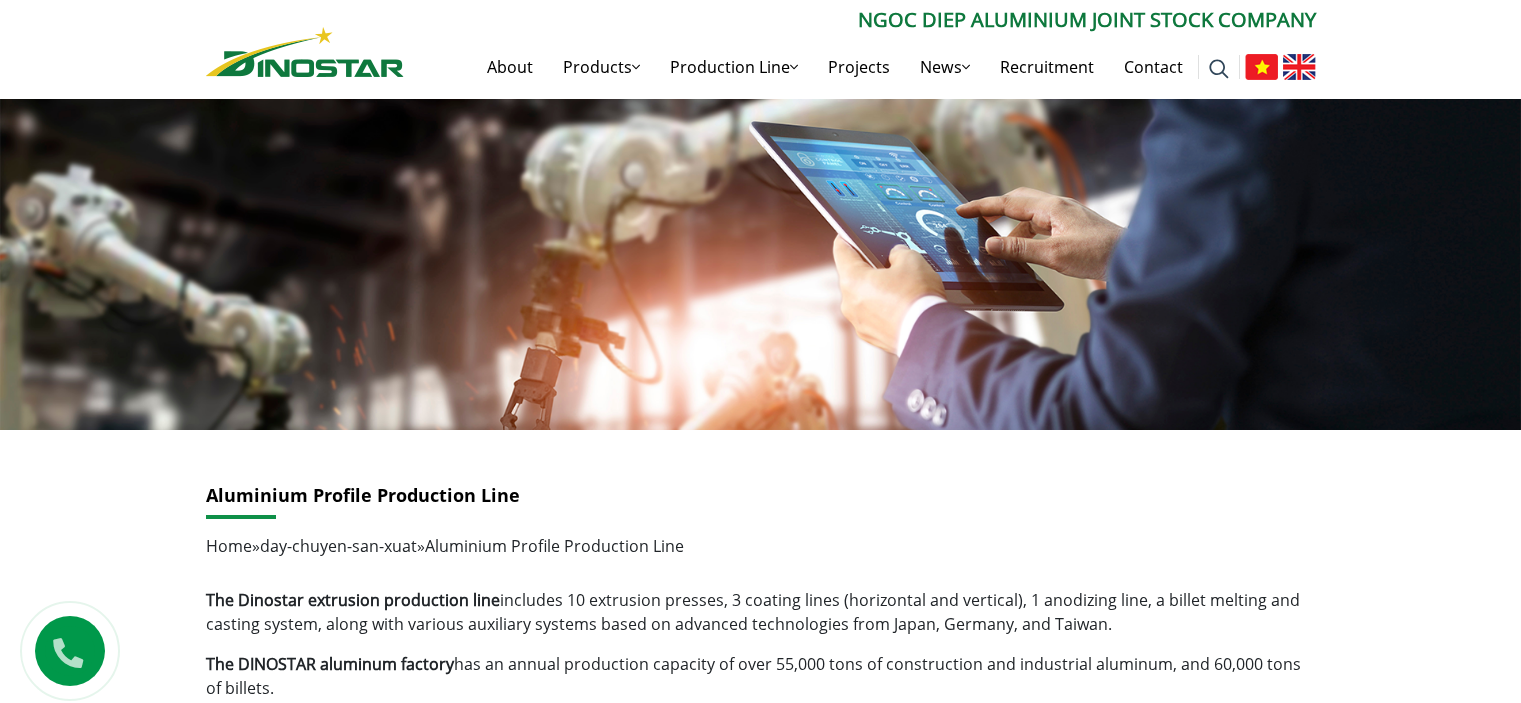 scroll, scrollTop: 0, scrollLeft: 0, axis: both 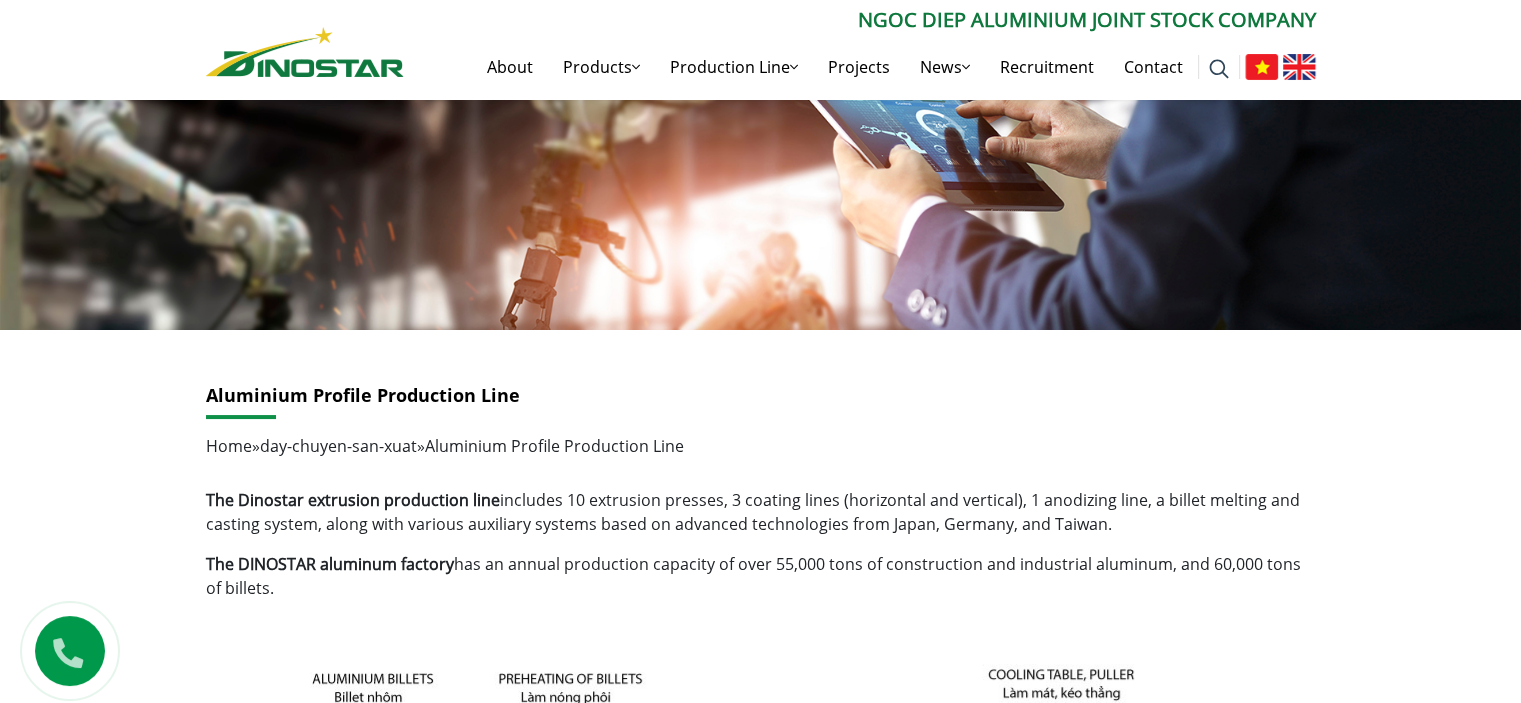 drag, startPoint x: 1248, startPoint y: 511, endPoint x: 1382, endPoint y: 403, distance: 172.10461 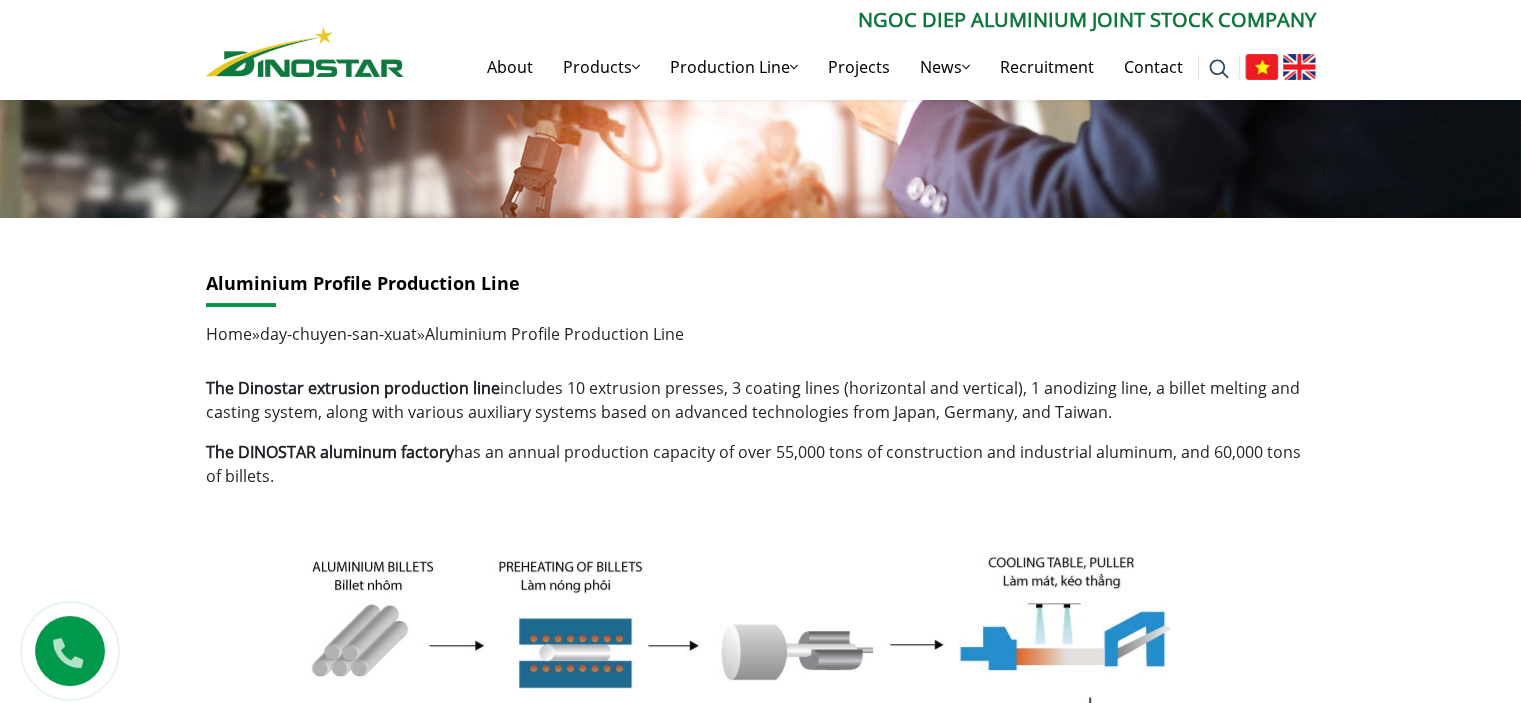 scroll, scrollTop: 100, scrollLeft: 0, axis: vertical 